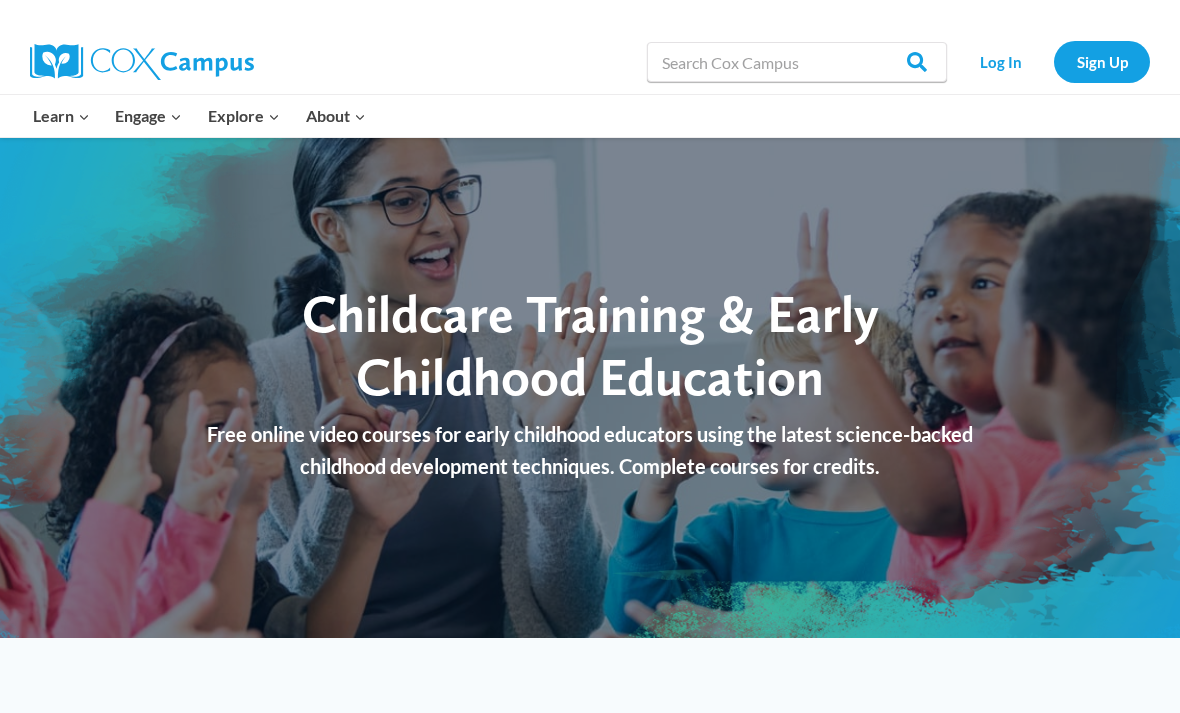 scroll, scrollTop: 0, scrollLeft: 0, axis: both 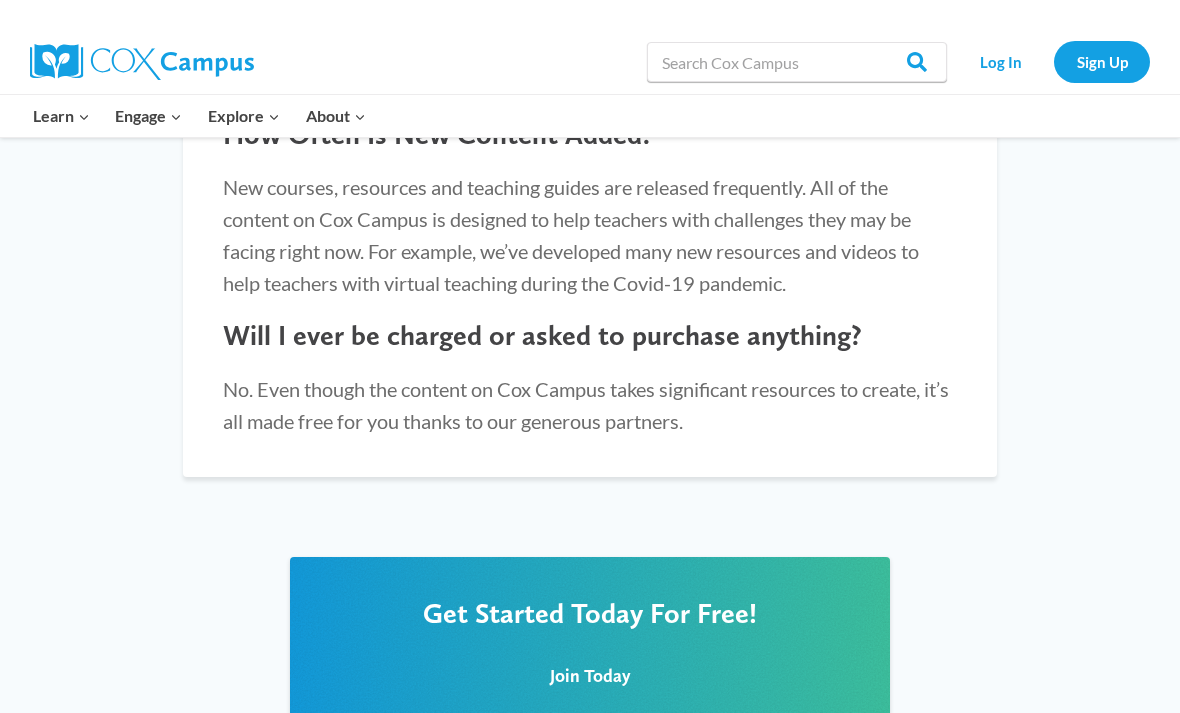 click on "PK-5 Structured Literacy Program" at bounding box center [0, 0] 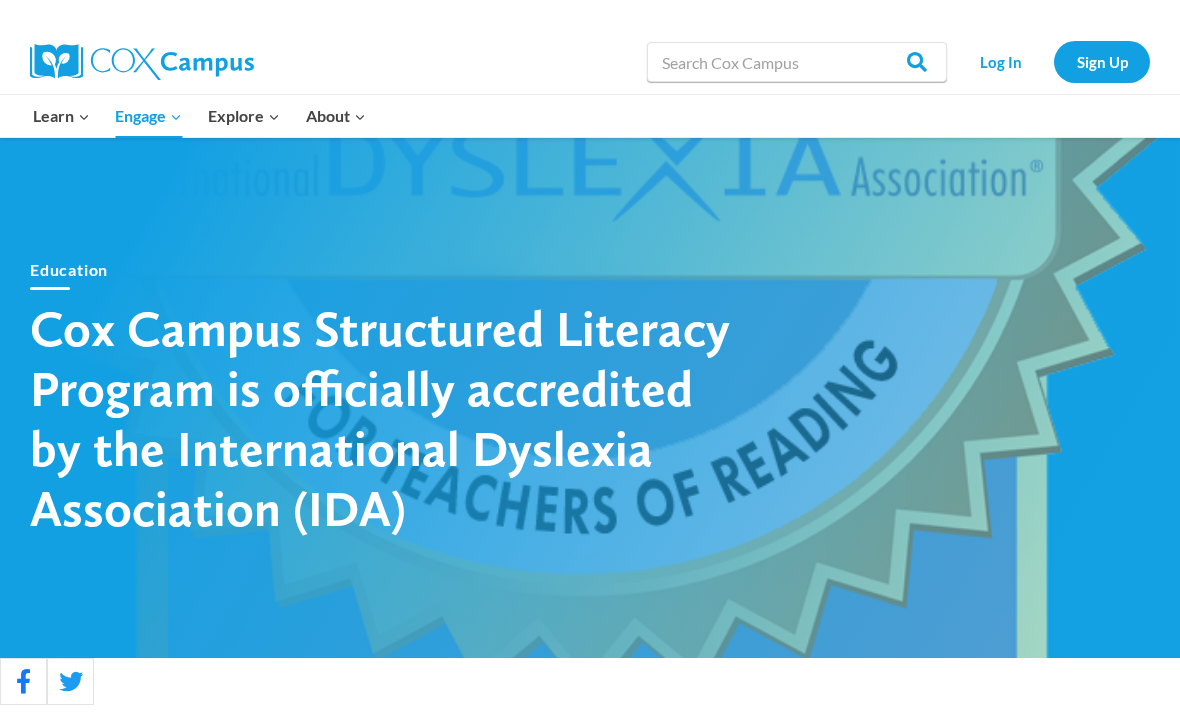 scroll, scrollTop: 0, scrollLeft: 0, axis: both 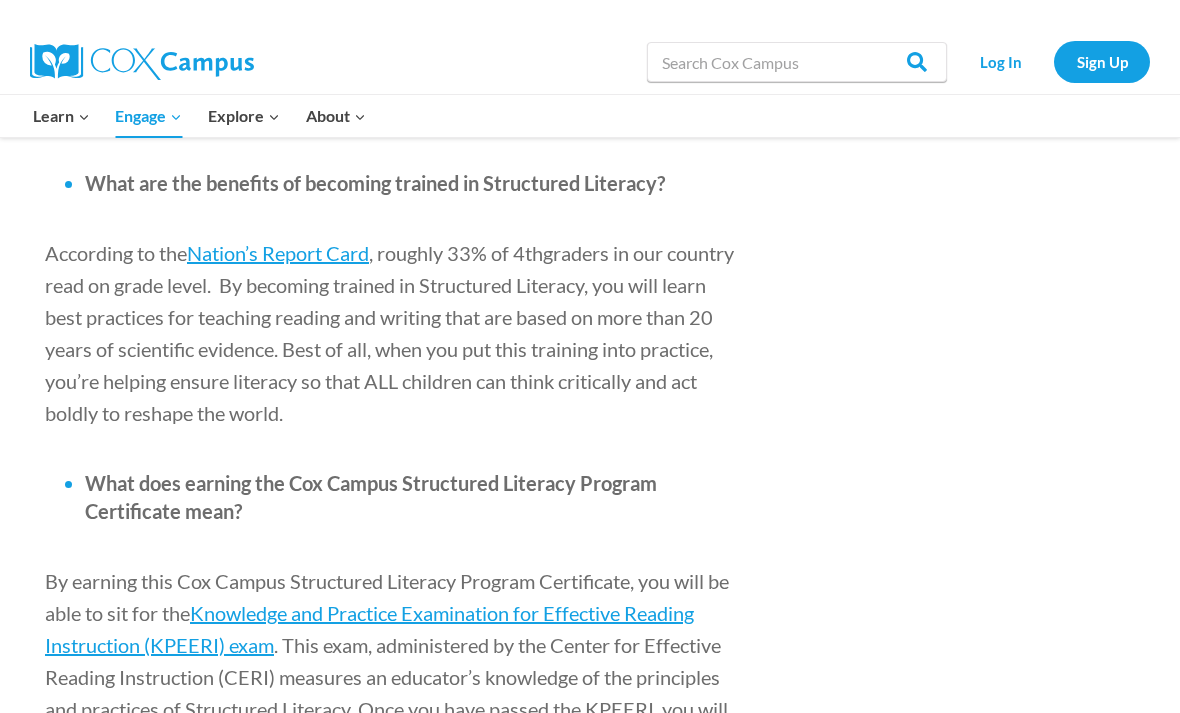 click on "Meet the Team" at bounding box center [0, 0] 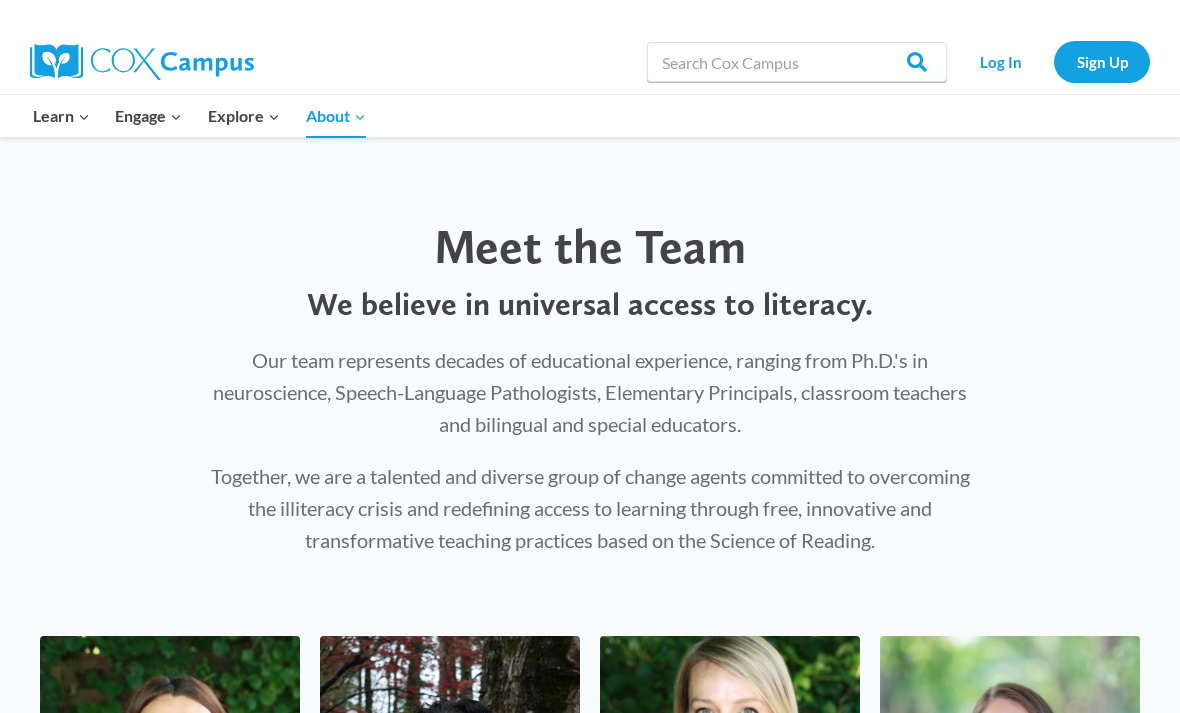 scroll, scrollTop: 0, scrollLeft: 0, axis: both 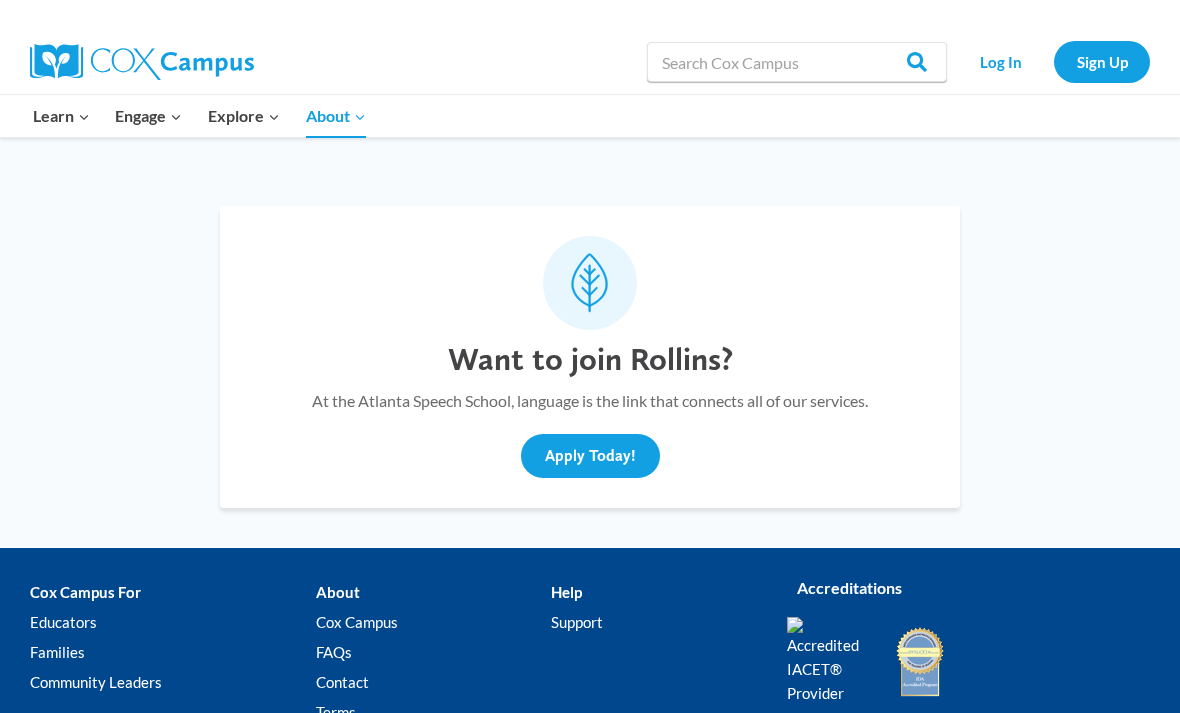 click on "Cox Campus" at bounding box center [434, 623] 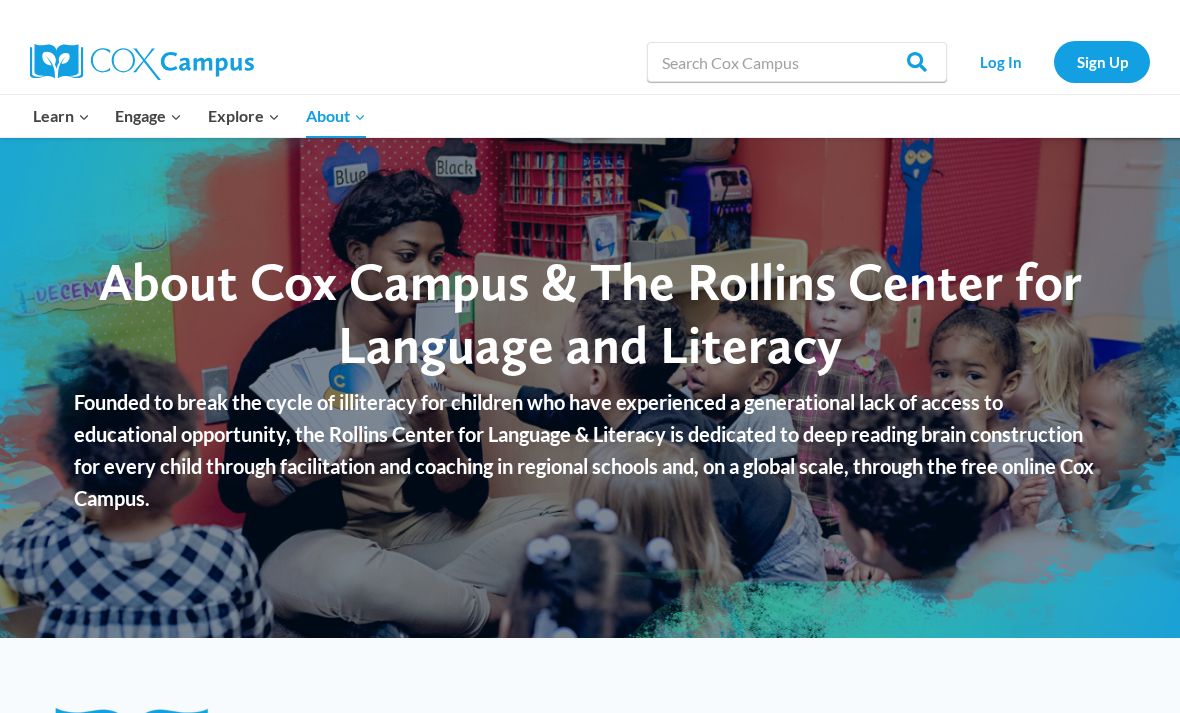 scroll, scrollTop: 0, scrollLeft: 0, axis: both 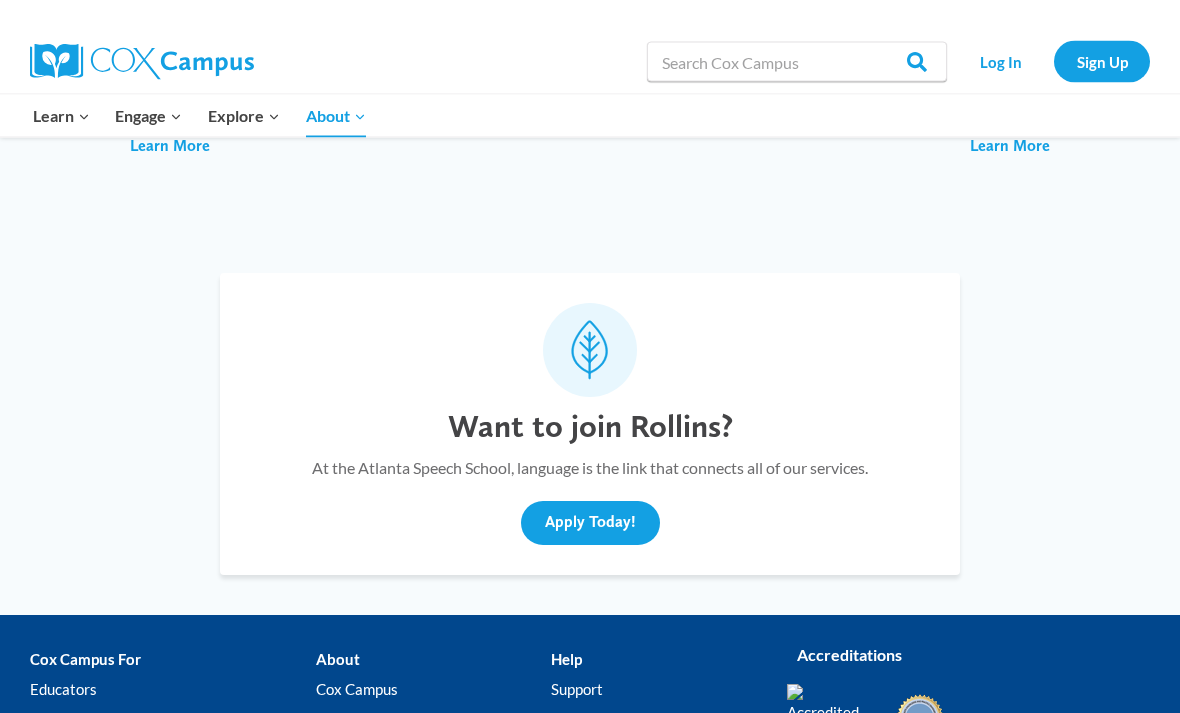 click on "FAQs" at bounding box center (434, 721) 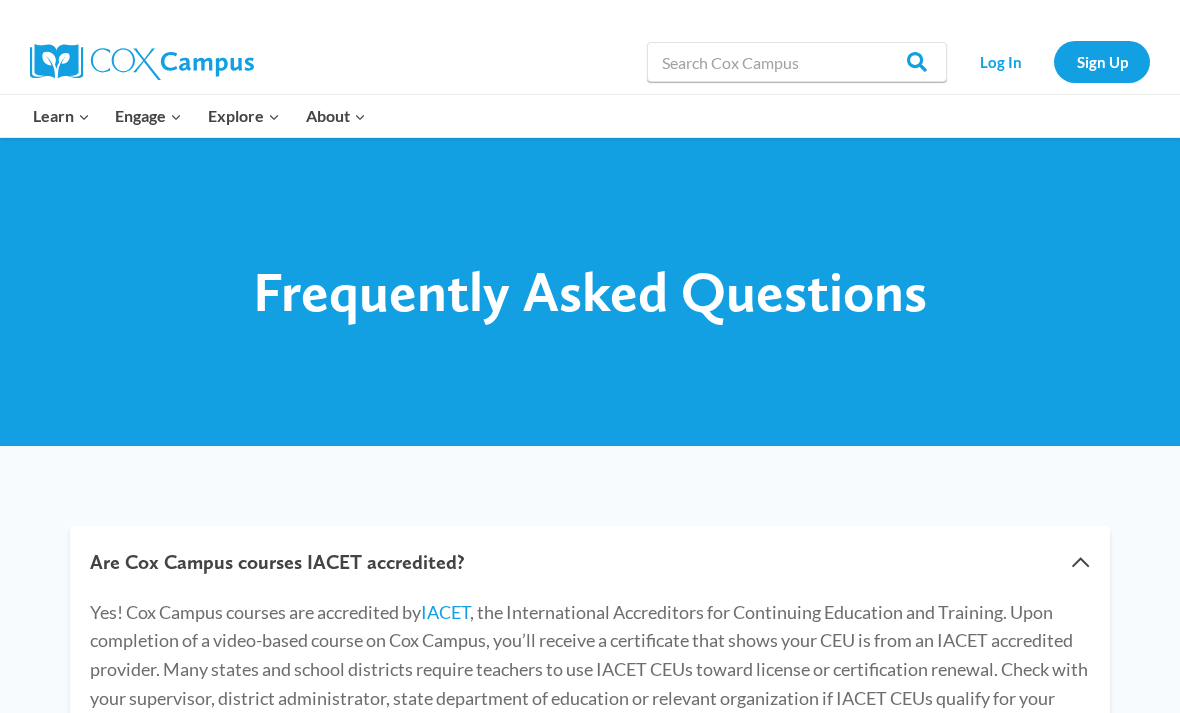 scroll, scrollTop: 0, scrollLeft: 0, axis: both 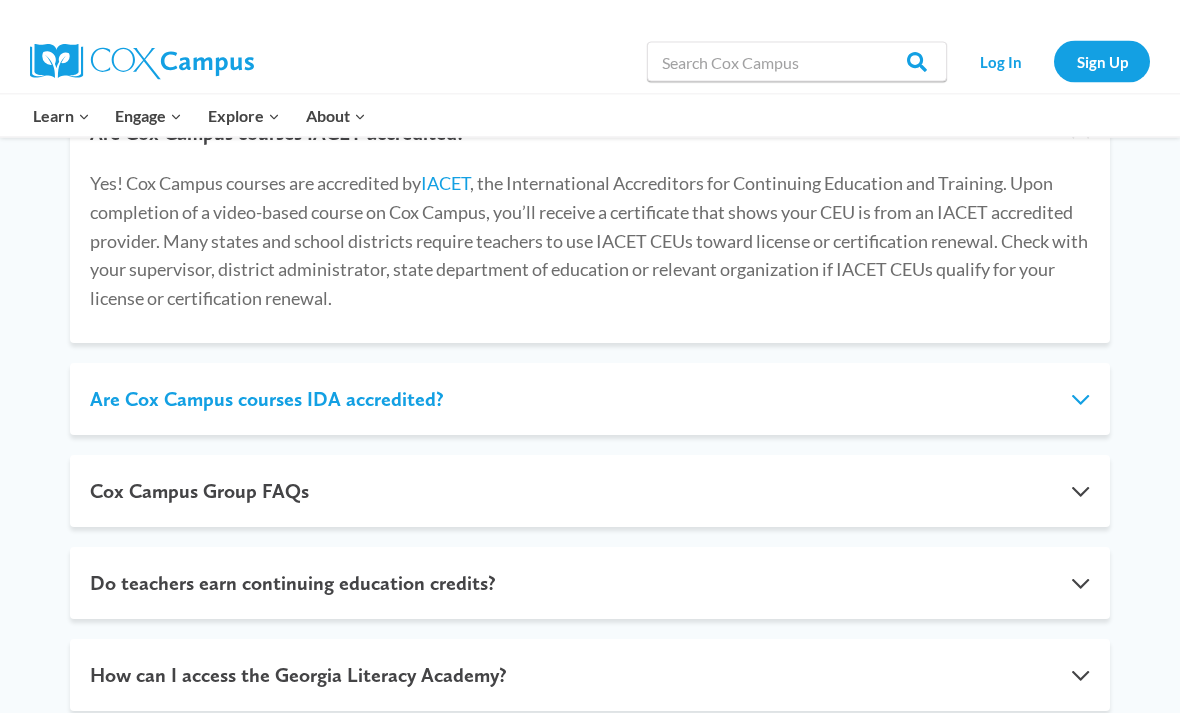 click on "Are Cox Campus courses IDA accredited?" at bounding box center (590, 400) 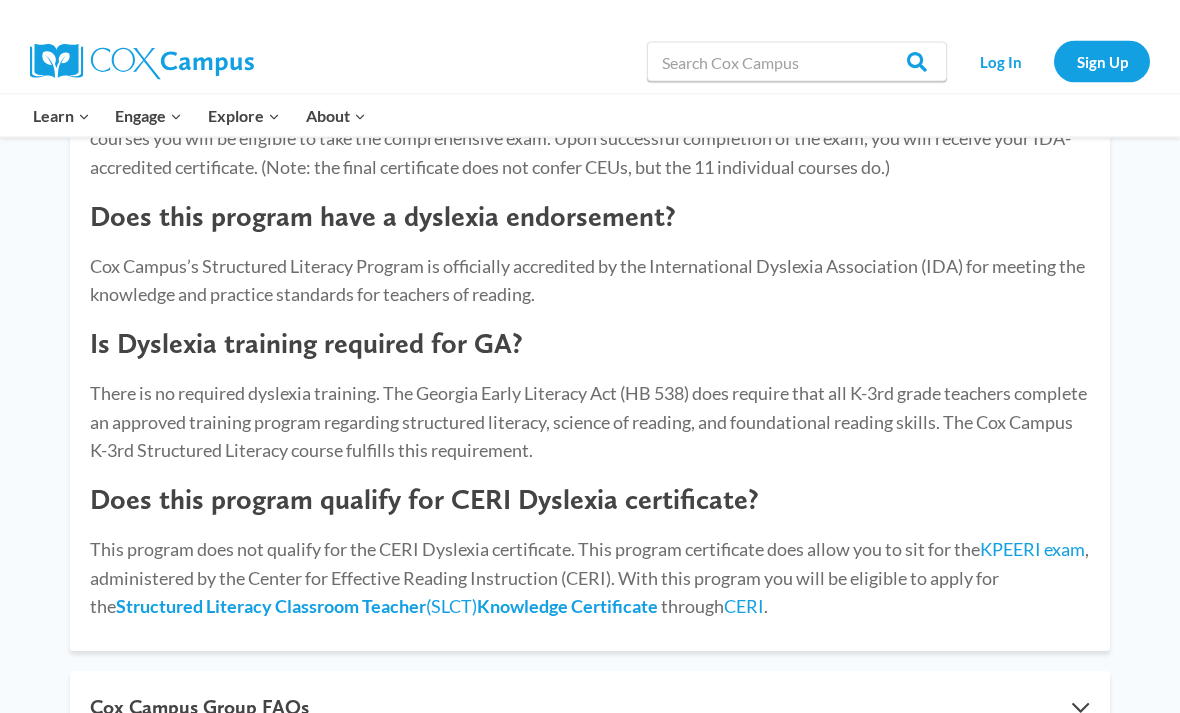 scroll, scrollTop: 1570, scrollLeft: 0, axis: vertical 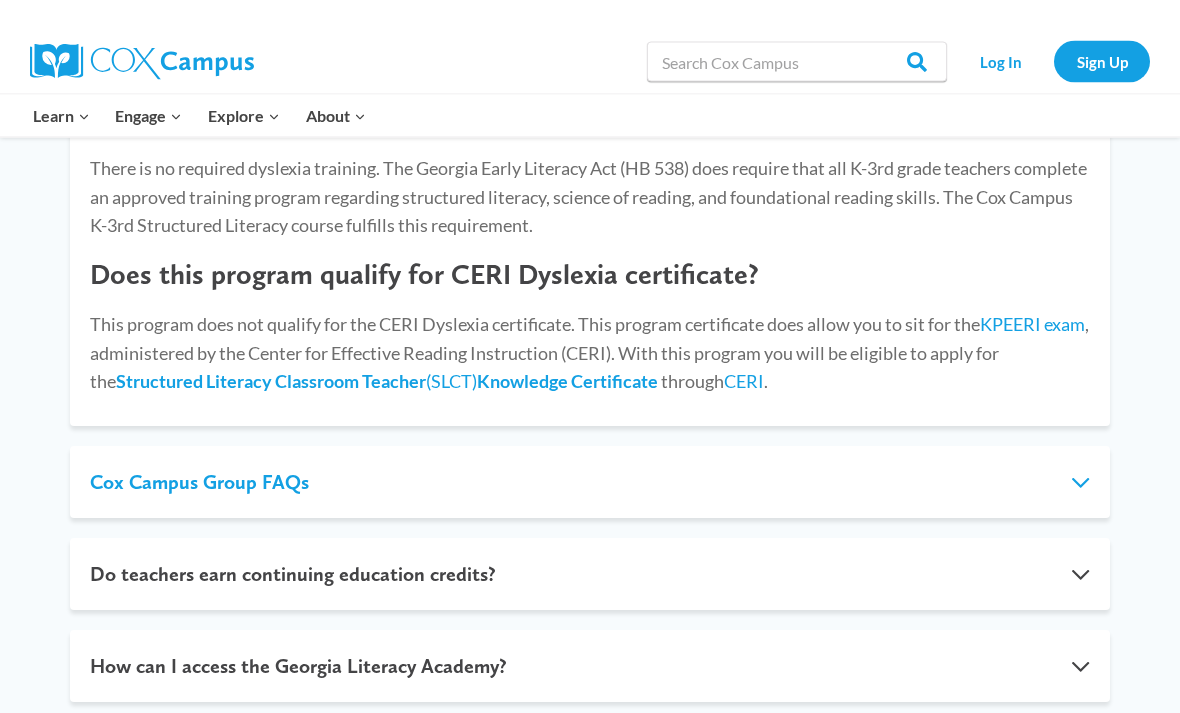 click on "Cox Campus Group FAQs" at bounding box center [590, 483] 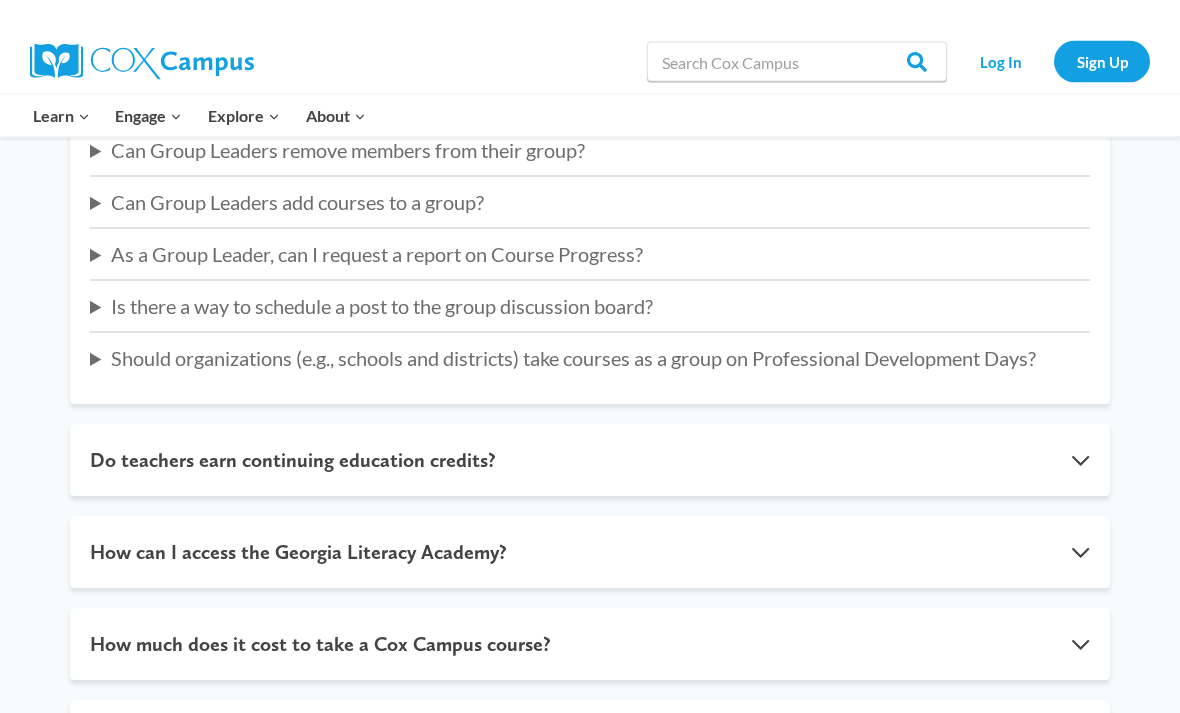 scroll, scrollTop: 865, scrollLeft: 0, axis: vertical 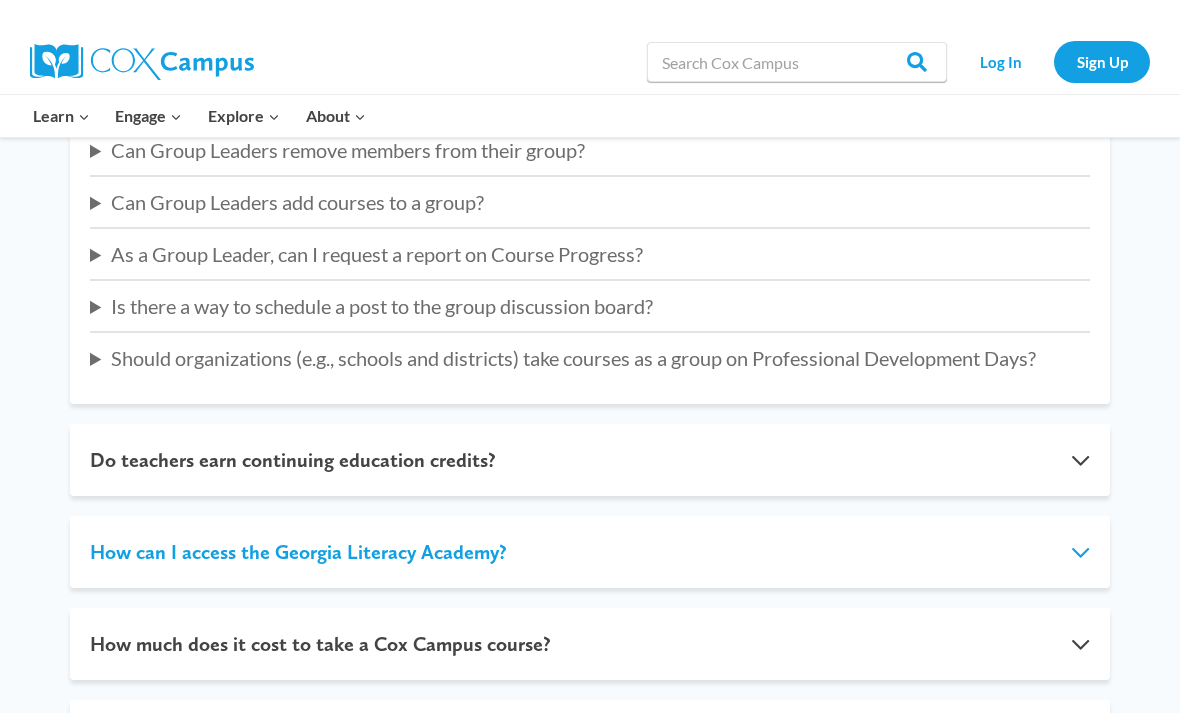 click on "How can I access the Georgia Literacy Academy?" at bounding box center [590, 552] 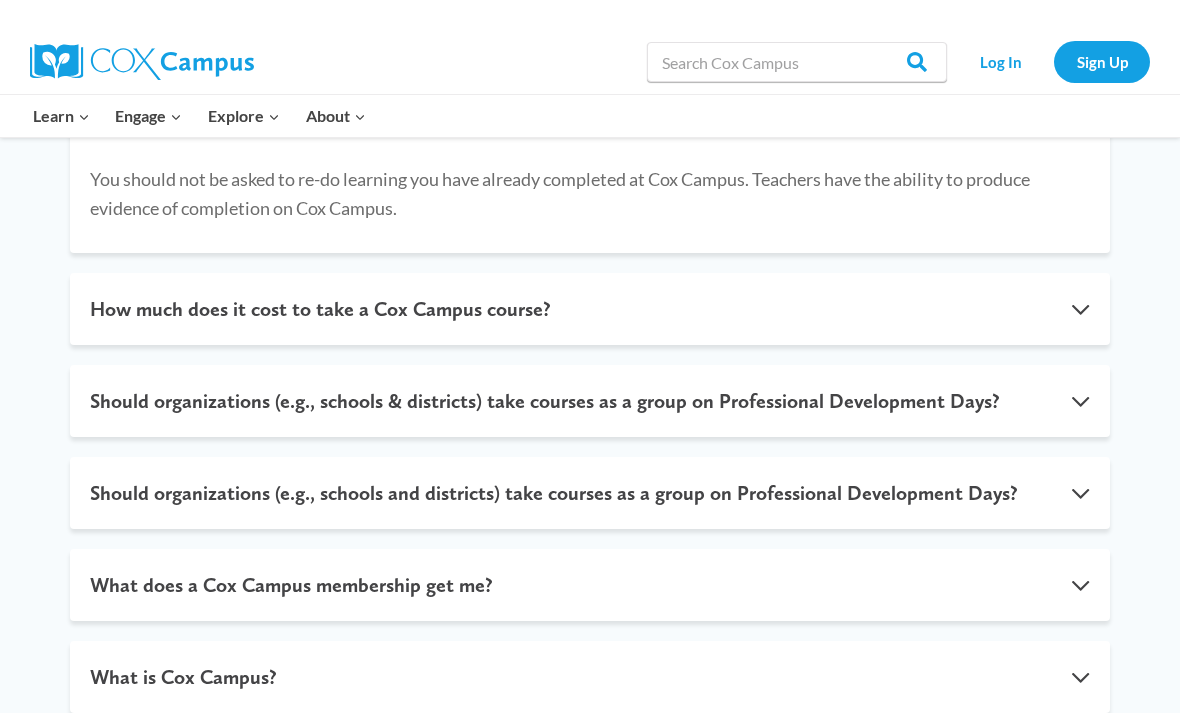 scroll, scrollTop: 1022, scrollLeft: 0, axis: vertical 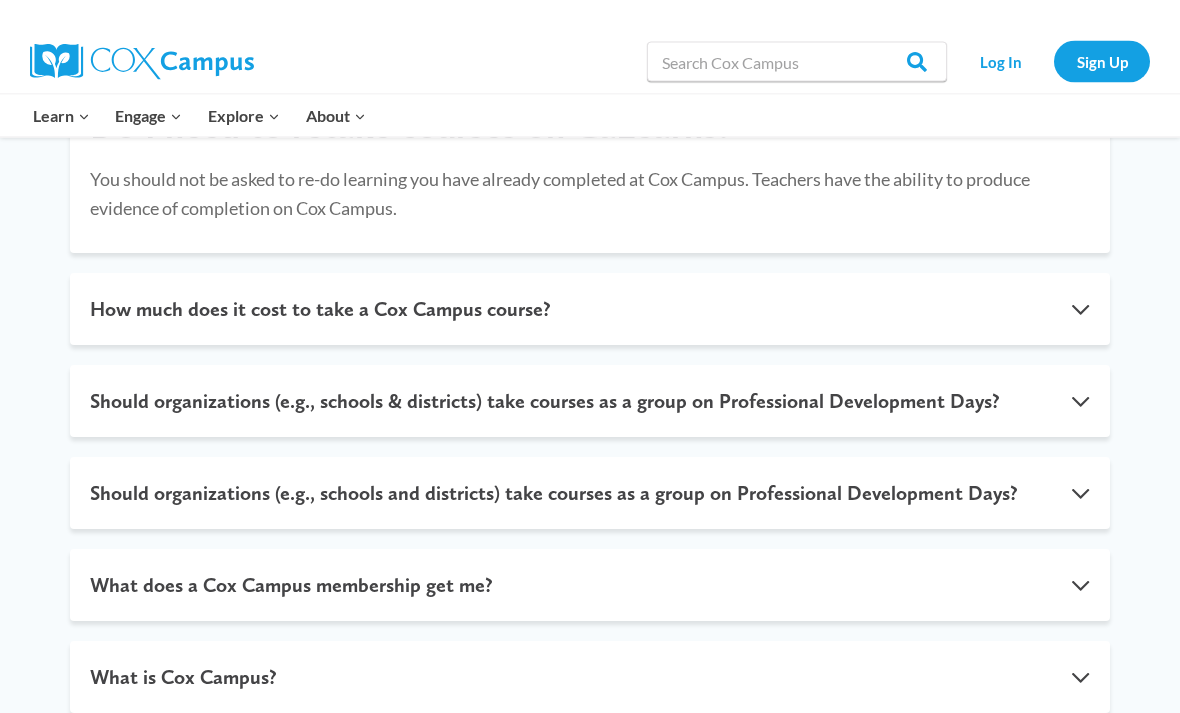 click on "Are Cox Campus courses IACET accredited?
Yes! Cox Campus courses are accredited by  IACET , the International Accreditors for Continuing Education and Training. Upon completion of a video-based course on Cox Campus, you’ll receive a certificate that shows your CEU is from an IACET accredited provider. Many states and school districts require teachers to use IACET CEUs toward license or certification renewal. Check with your supervisor, district administrator, state department of education or relevant organization if IACET CEUs qualify for your license or certification renewal.
Are Cox Campus courses IDA accredited?
Yes! Cox Campus’s K-3 rd  Structured Literacy Program is accredited by the  International Dyslexia Association
How many courses do I need to take?
11 courses (approx. 71 hrs. of total coursework)" at bounding box center [590, 210] 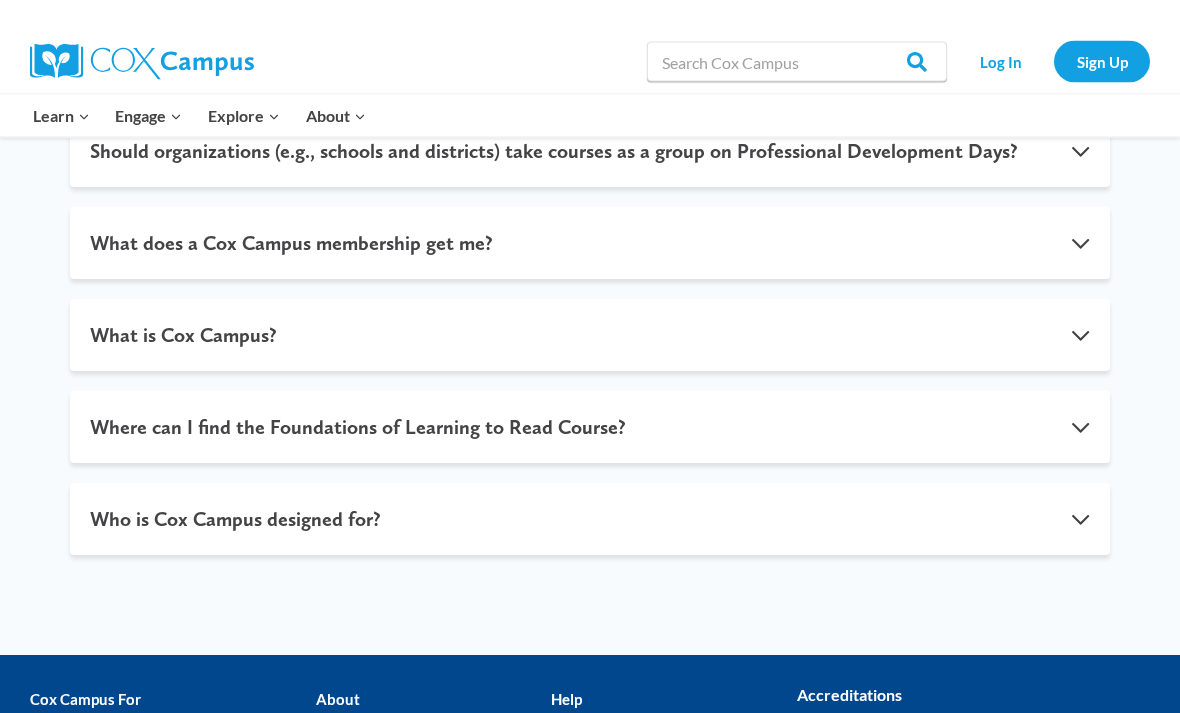 scroll, scrollTop: 1365, scrollLeft: 0, axis: vertical 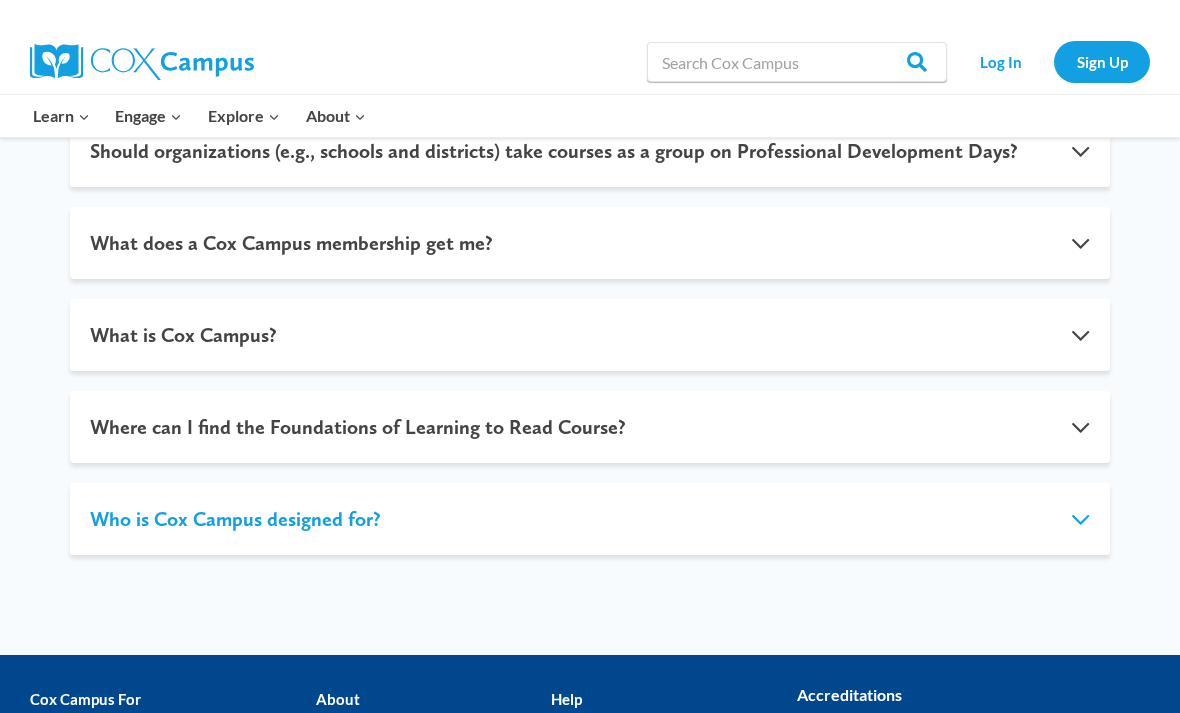 click on "Who is Cox Campus designed for?" at bounding box center [590, 519] 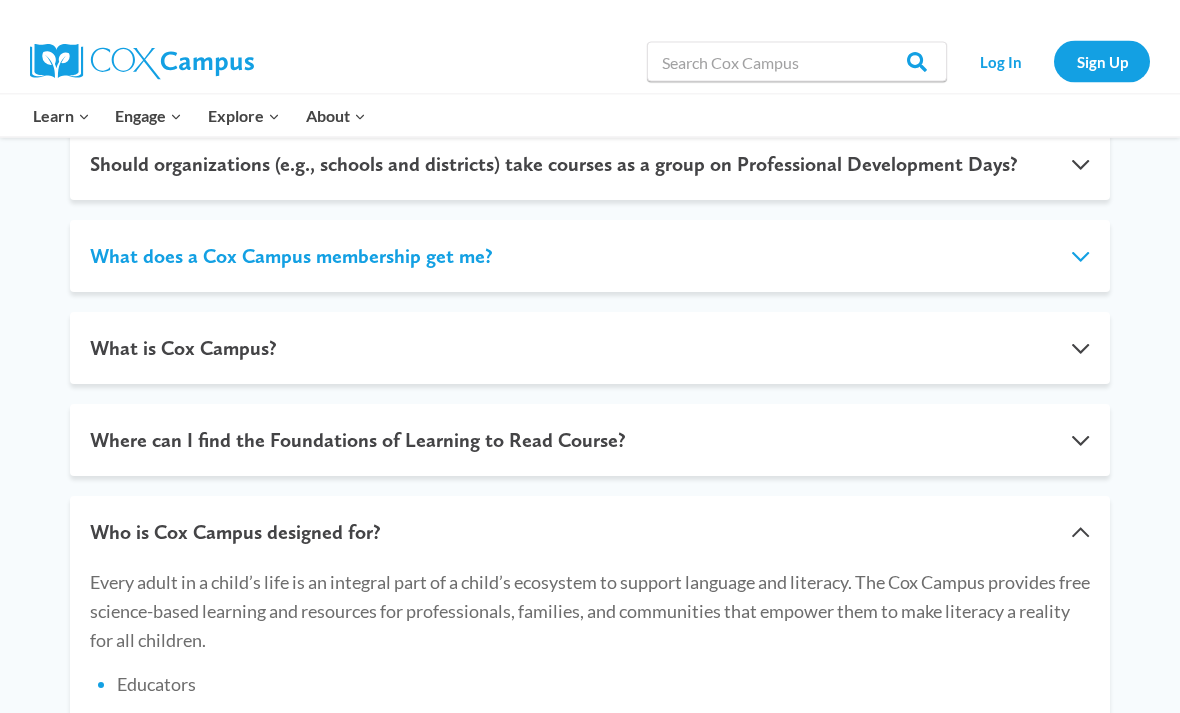 click on "What does a Cox Campus membership get me?" at bounding box center [590, 257] 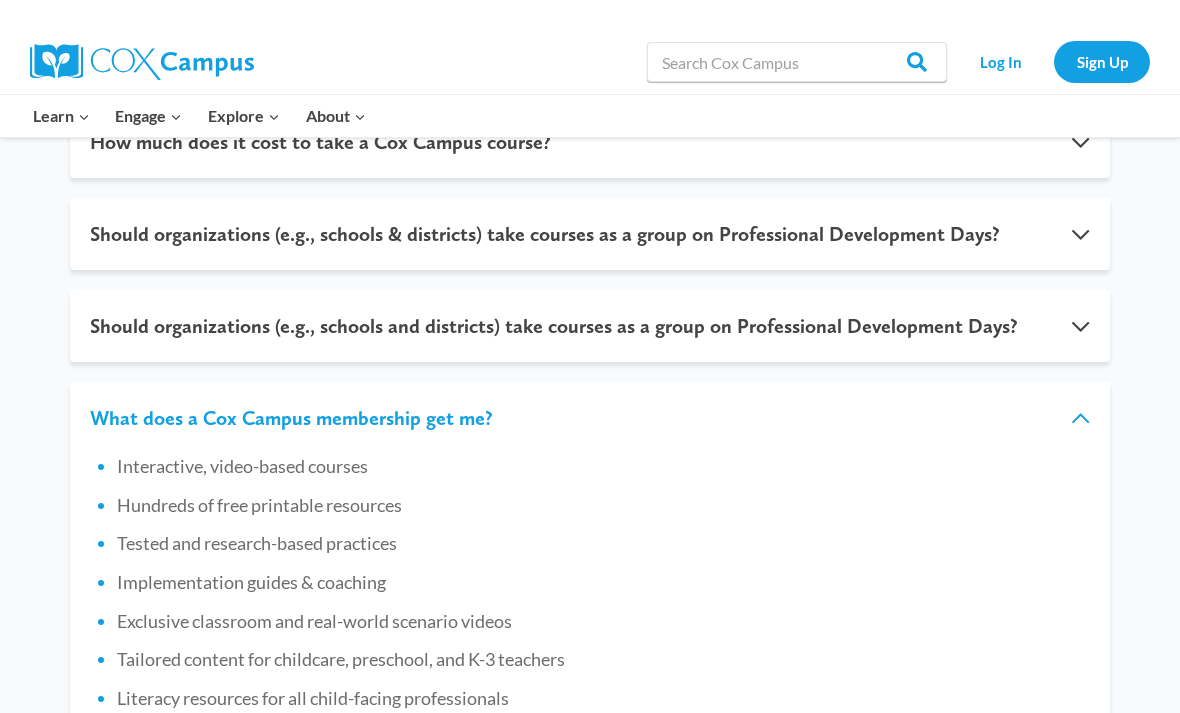 scroll, scrollTop: 878, scrollLeft: 0, axis: vertical 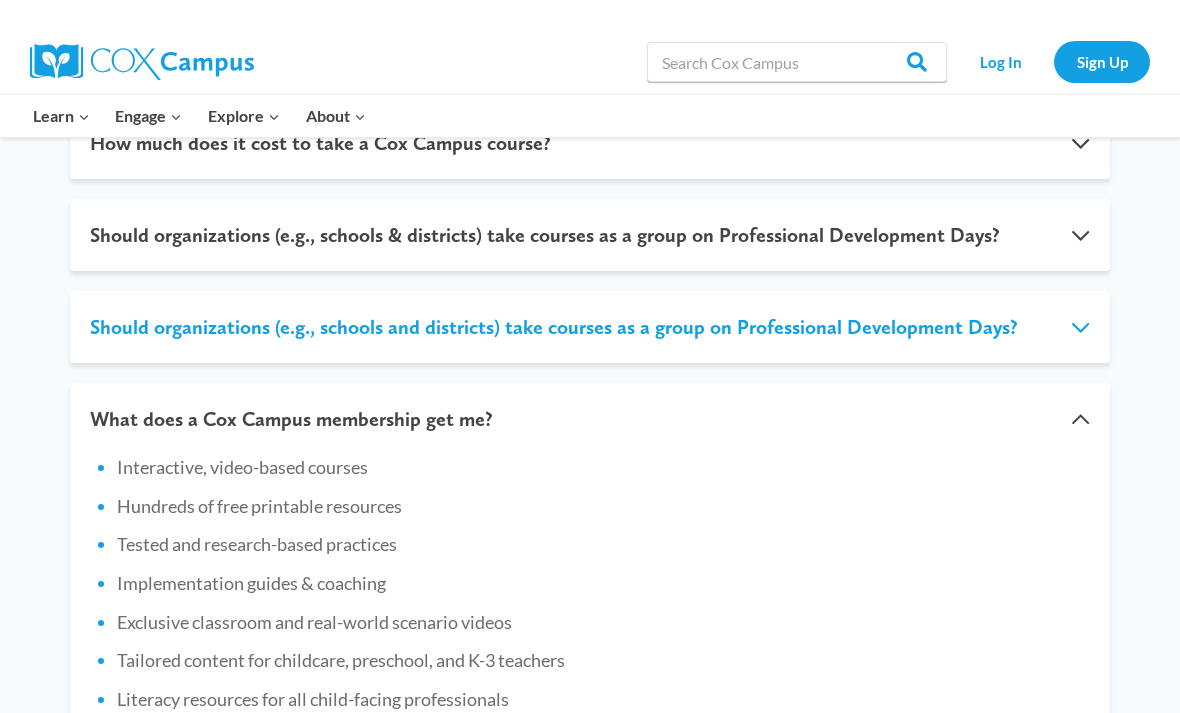 click on "Should organizations (e.g., schools and districts) take courses as a group on Professional Development Days?" at bounding box center (590, 327) 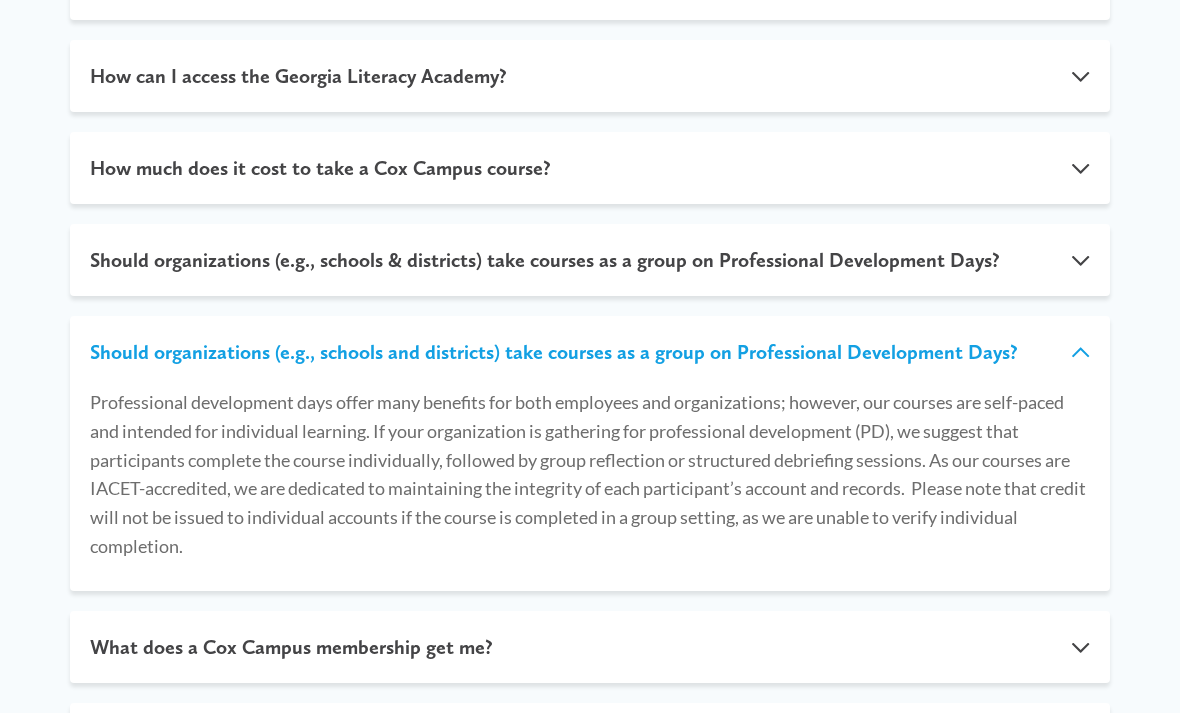 scroll, scrollTop: 852, scrollLeft: 0, axis: vertical 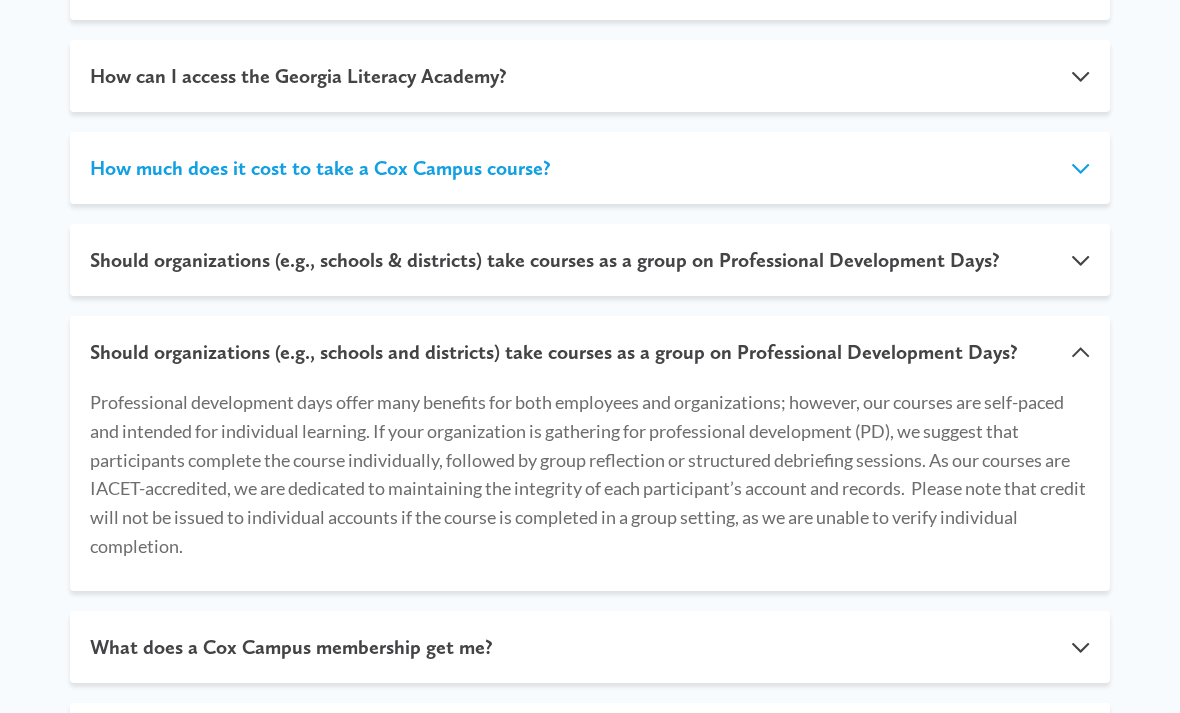 click on "How much does it cost to take a Cox Campus course?" at bounding box center [590, 169] 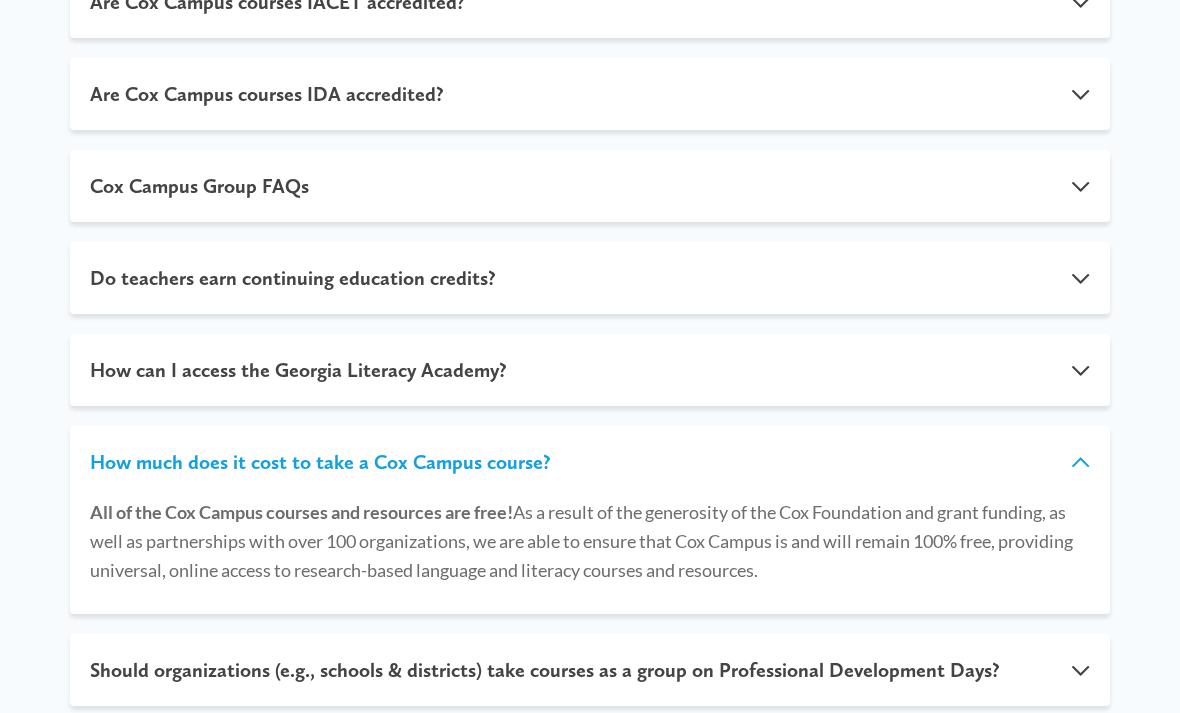 scroll, scrollTop: 546, scrollLeft: 0, axis: vertical 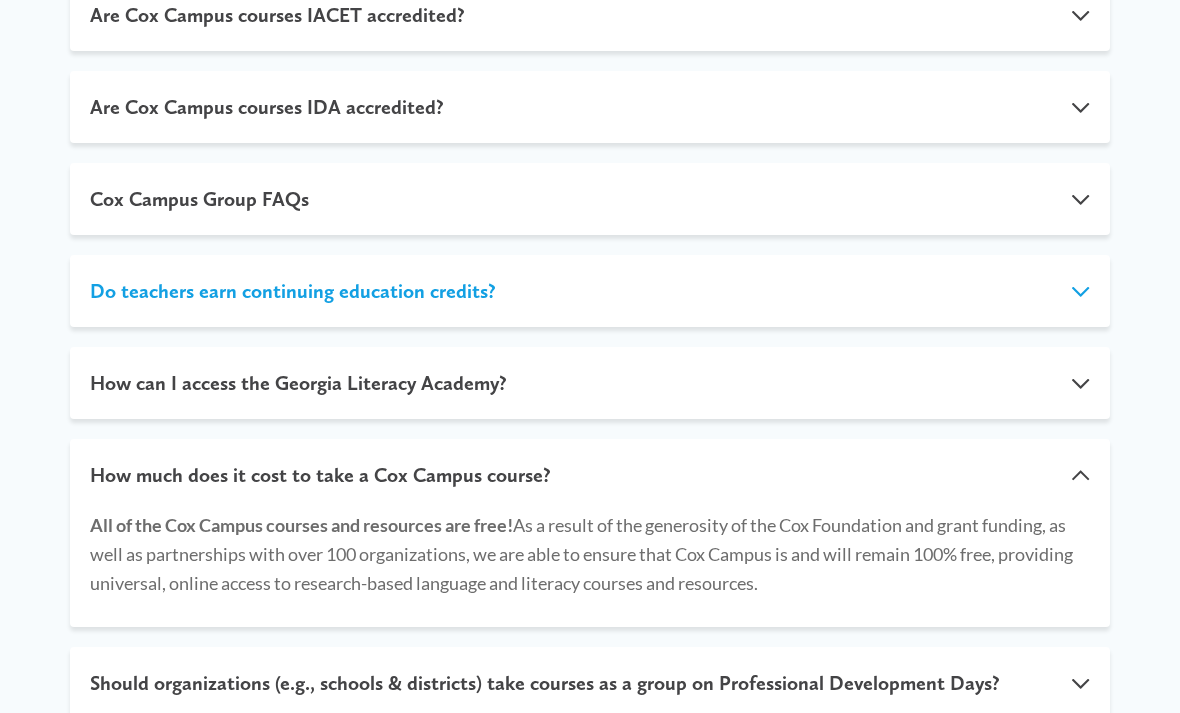 click on "Do teachers earn continuing education credits?" at bounding box center [590, 291] 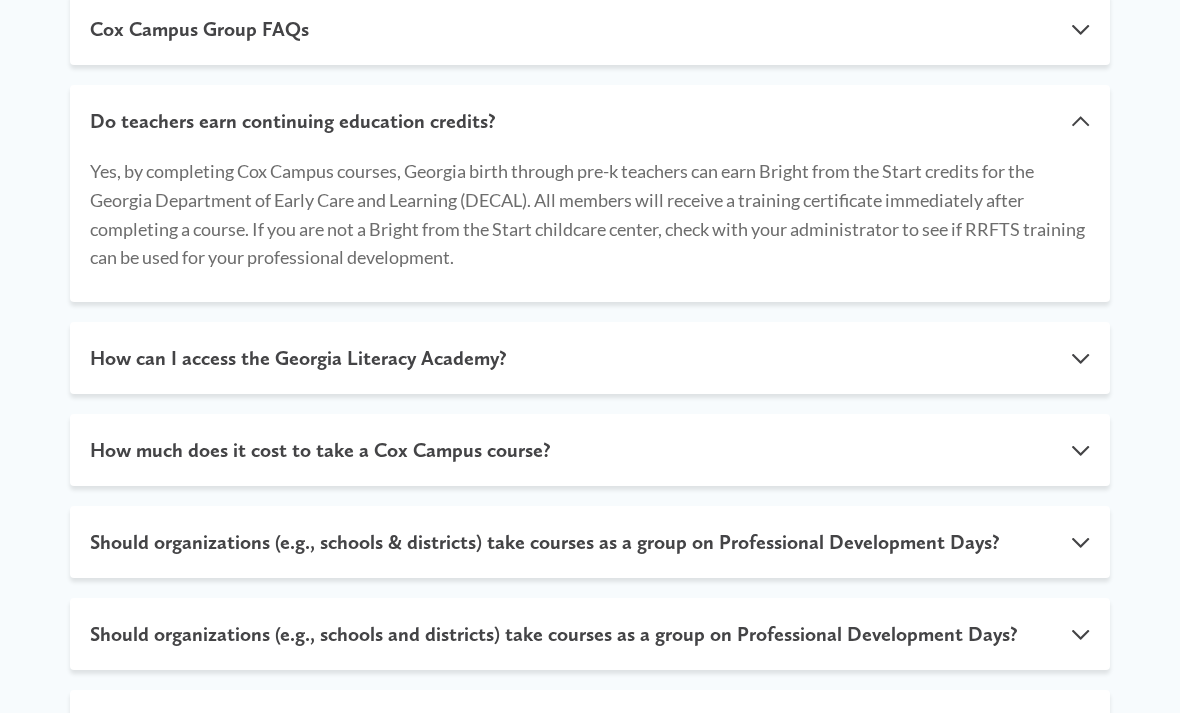 click on "How can I access the Georgia Literacy Academy?" at bounding box center (590, 359) 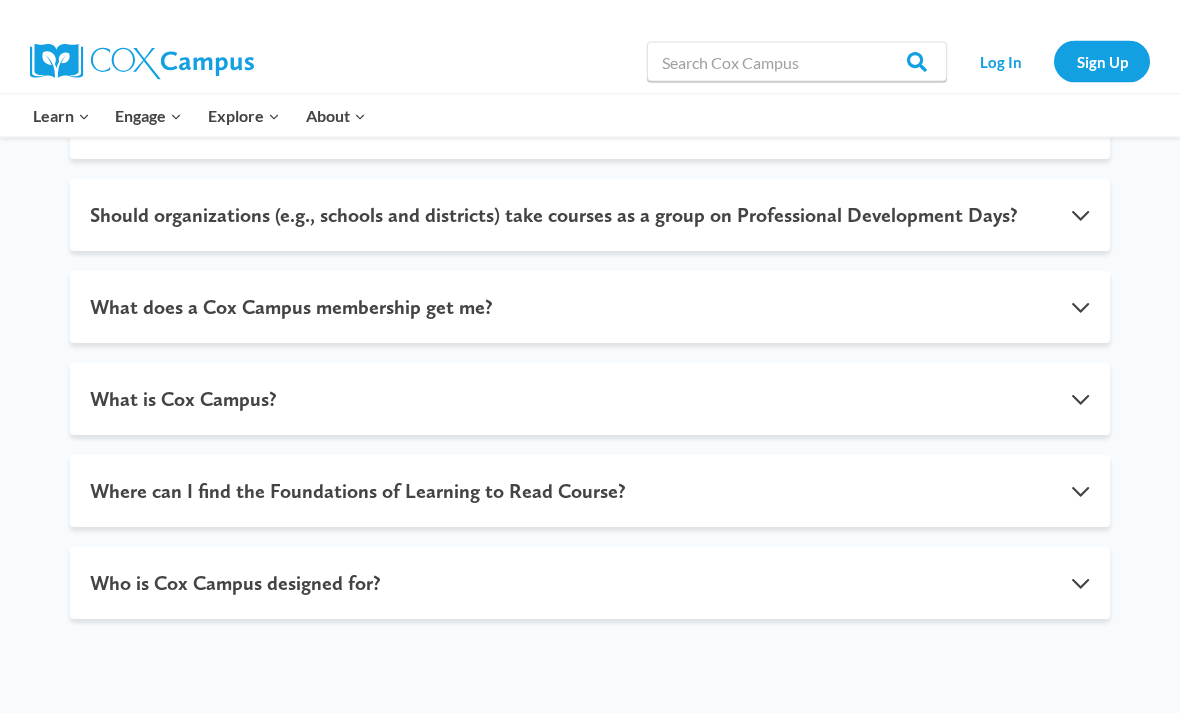 scroll, scrollTop: 1301, scrollLeft: 0, axis: vertical 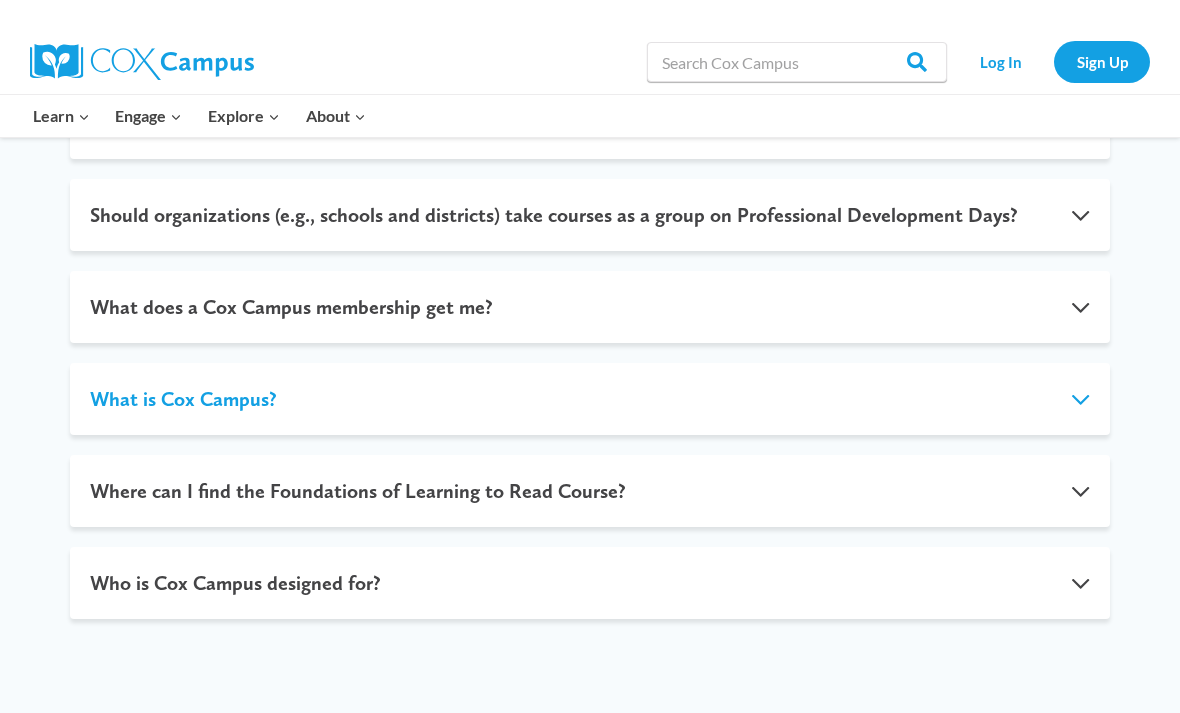 click on "What is Cox Campus?" at bounding box center (590, 399) 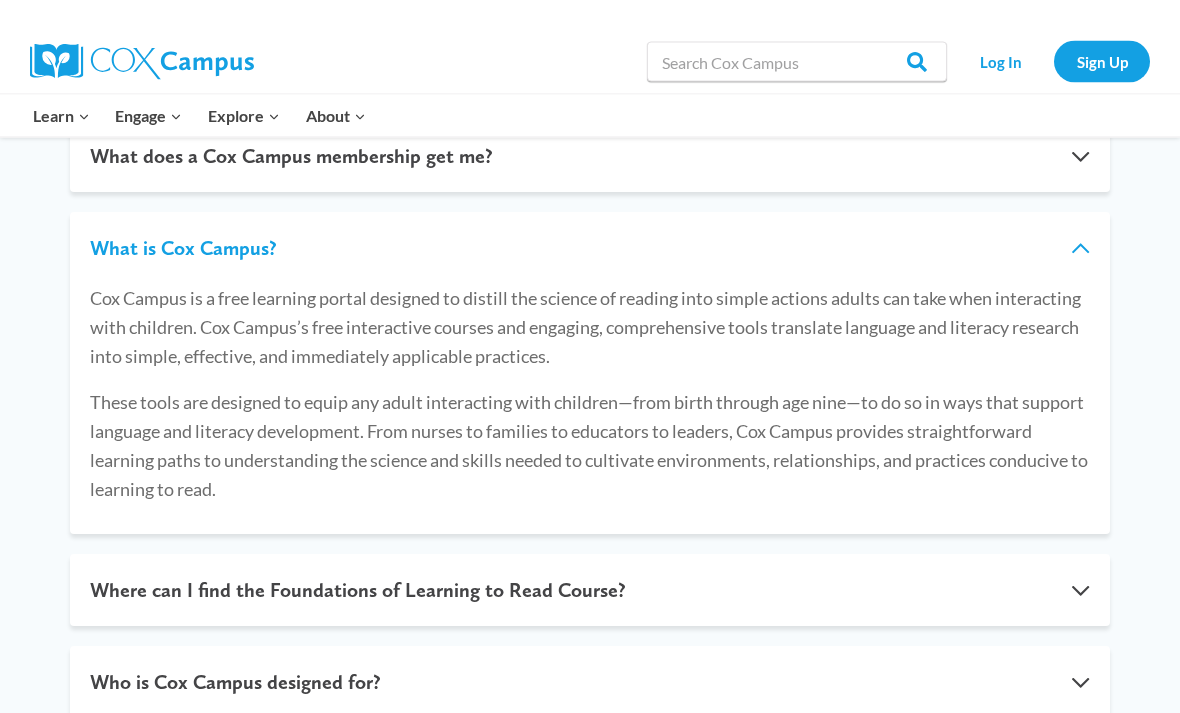 scroll, scrollTop: 1141, scrollLeft: 0, axis: vertical 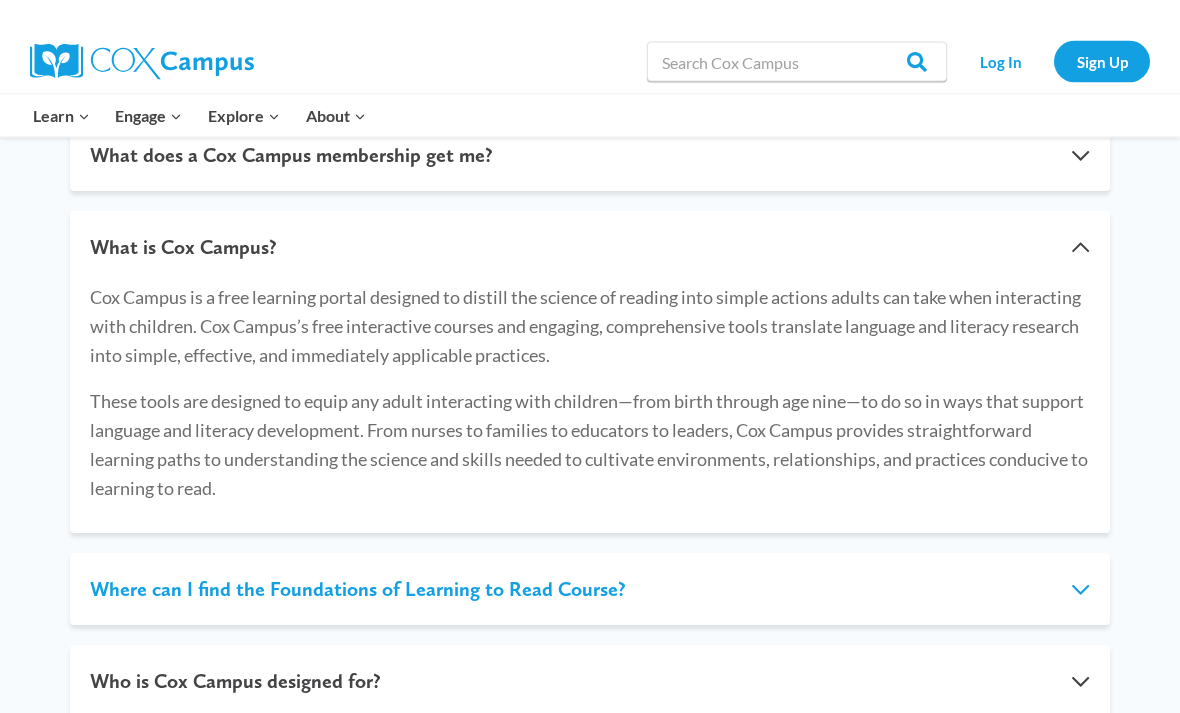 click on "Where can I find the Foundations of Learning to Read Course?" at bounding box center [590, 590] 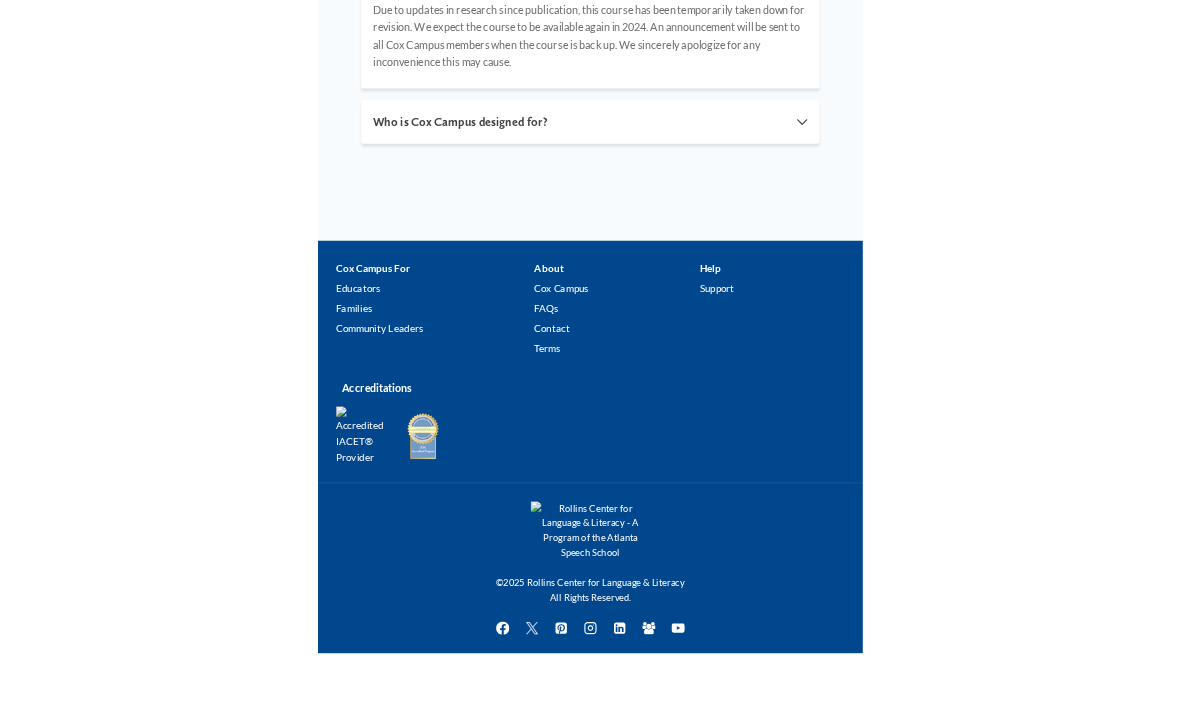 scroll, scrollTop: 1405, scrollLeft: 0, axis: vertical 